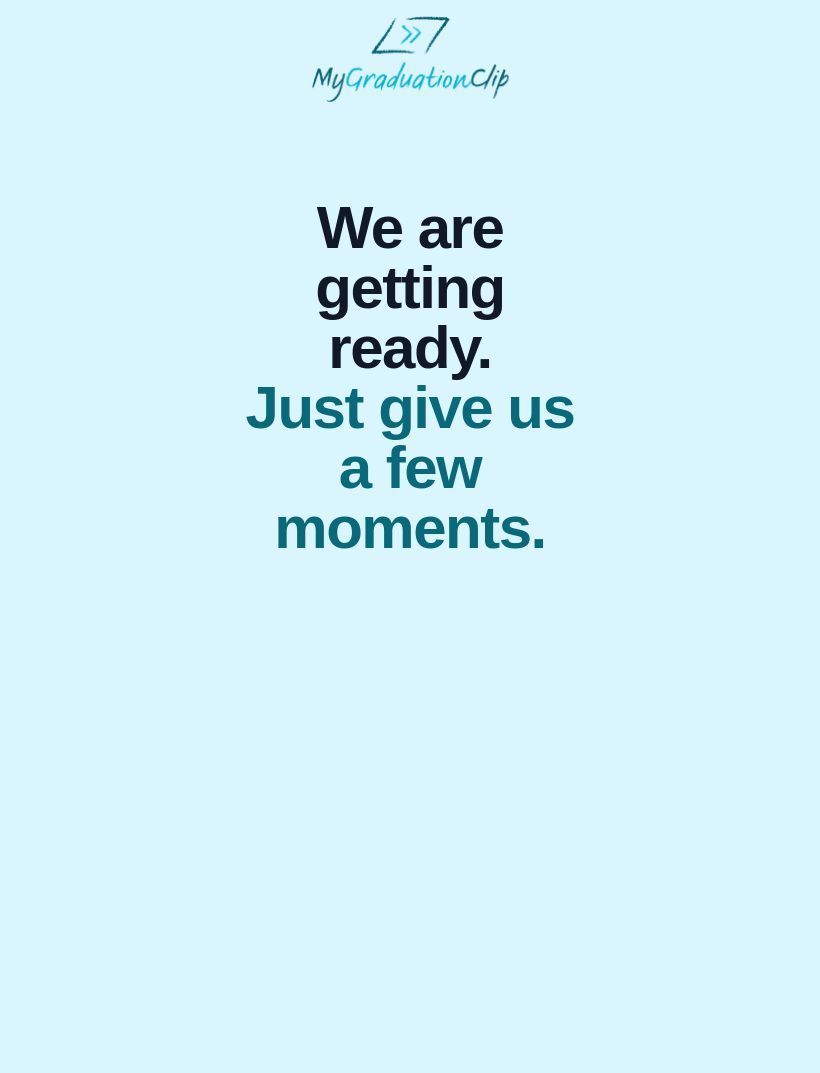 scroll, scrollTop: 0, scrollLeft: 0, axis: both 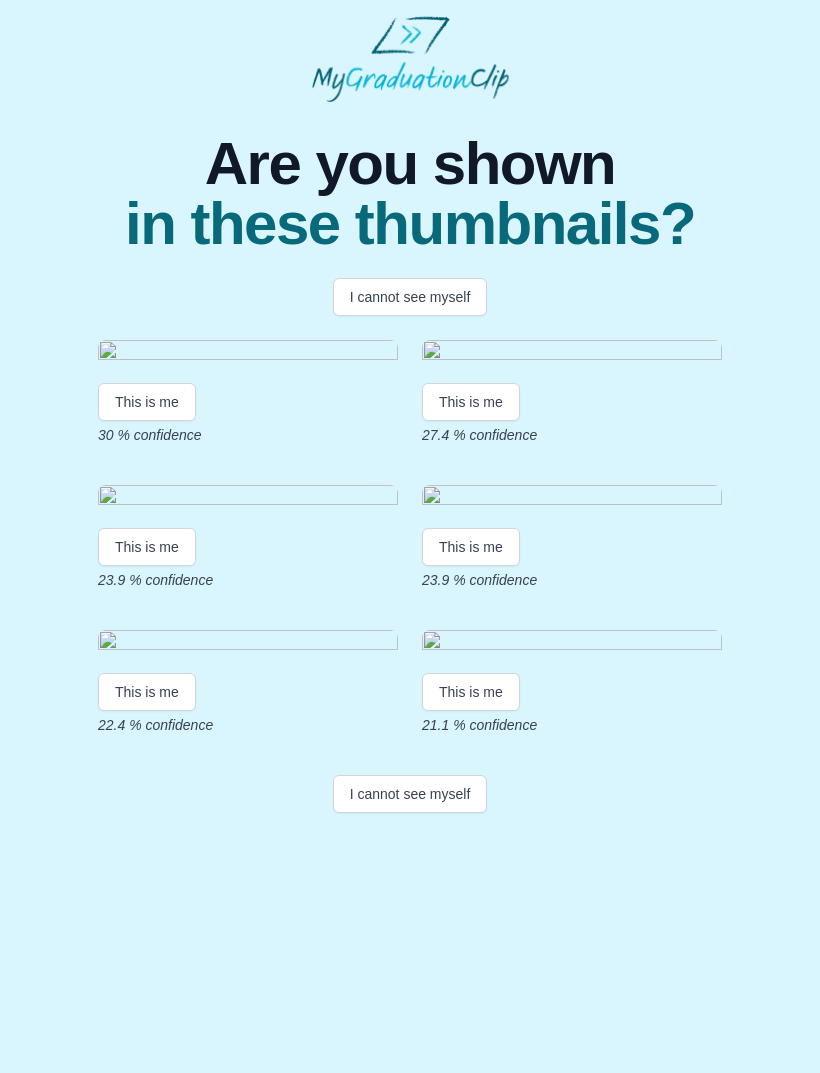 click on "This is me" at bounding box center [471, 547] 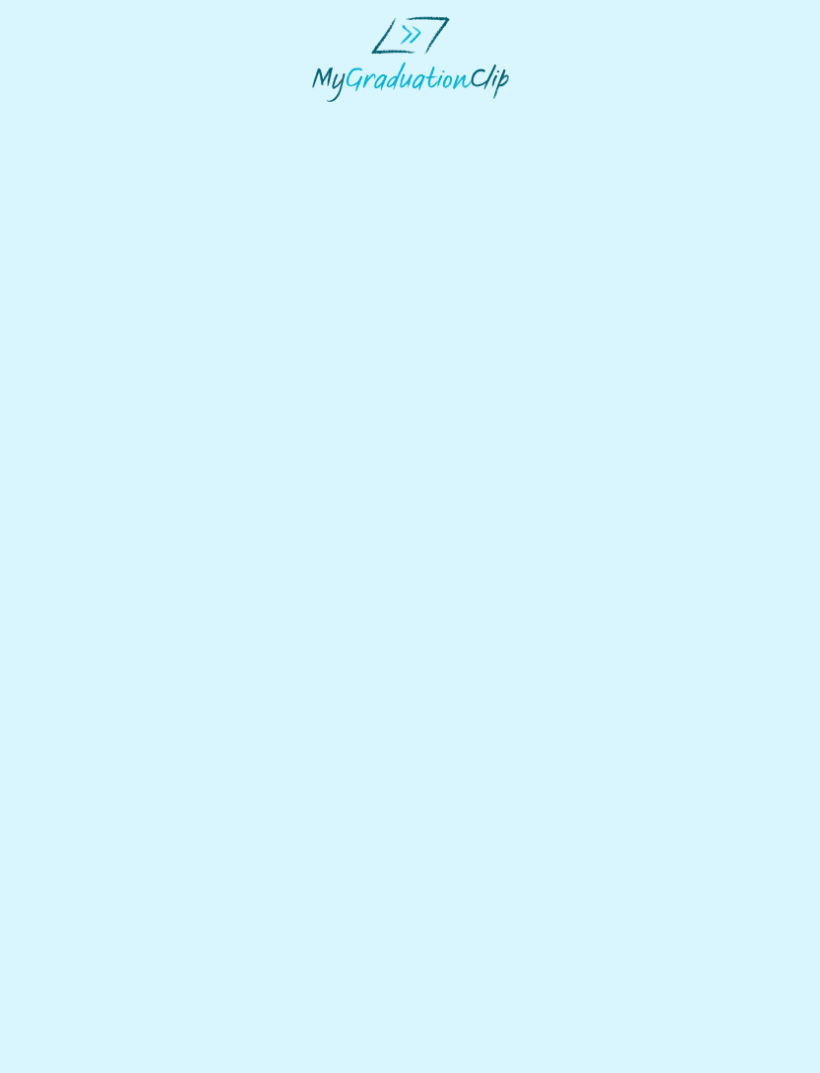 scroll, scrollTop: 0, scrollLeft: 0, axis: both 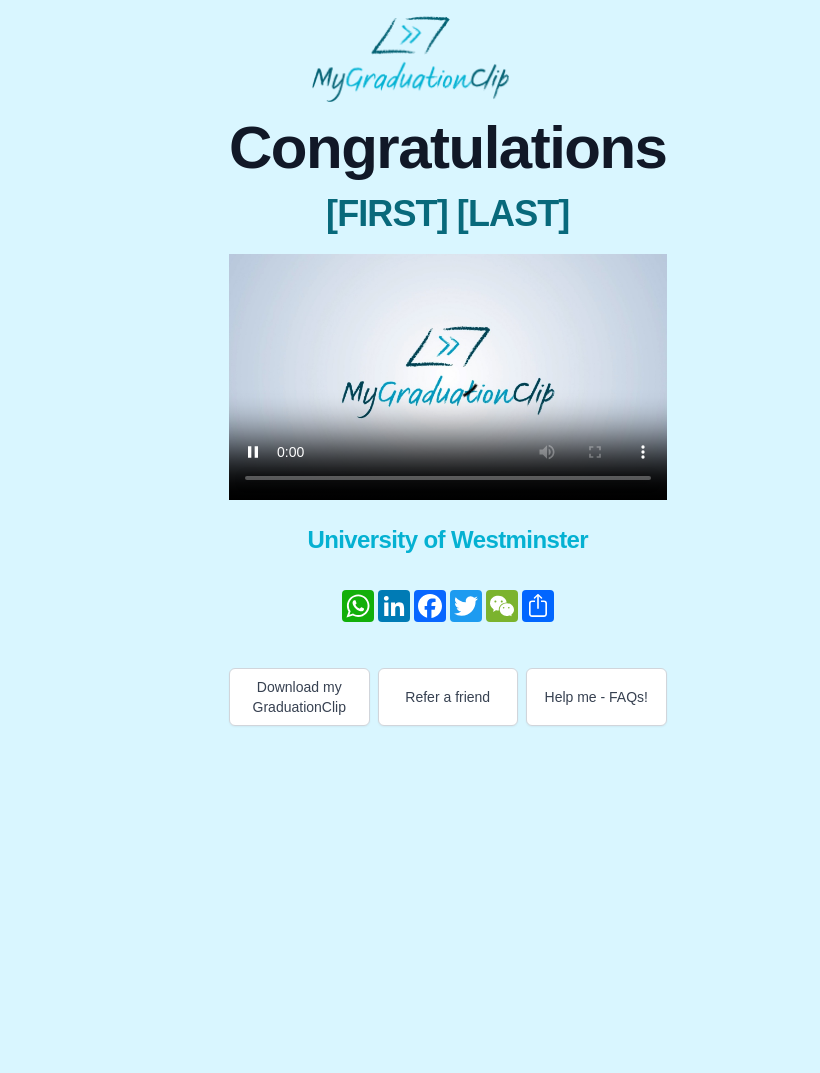 click at bounding box center (448, 377) 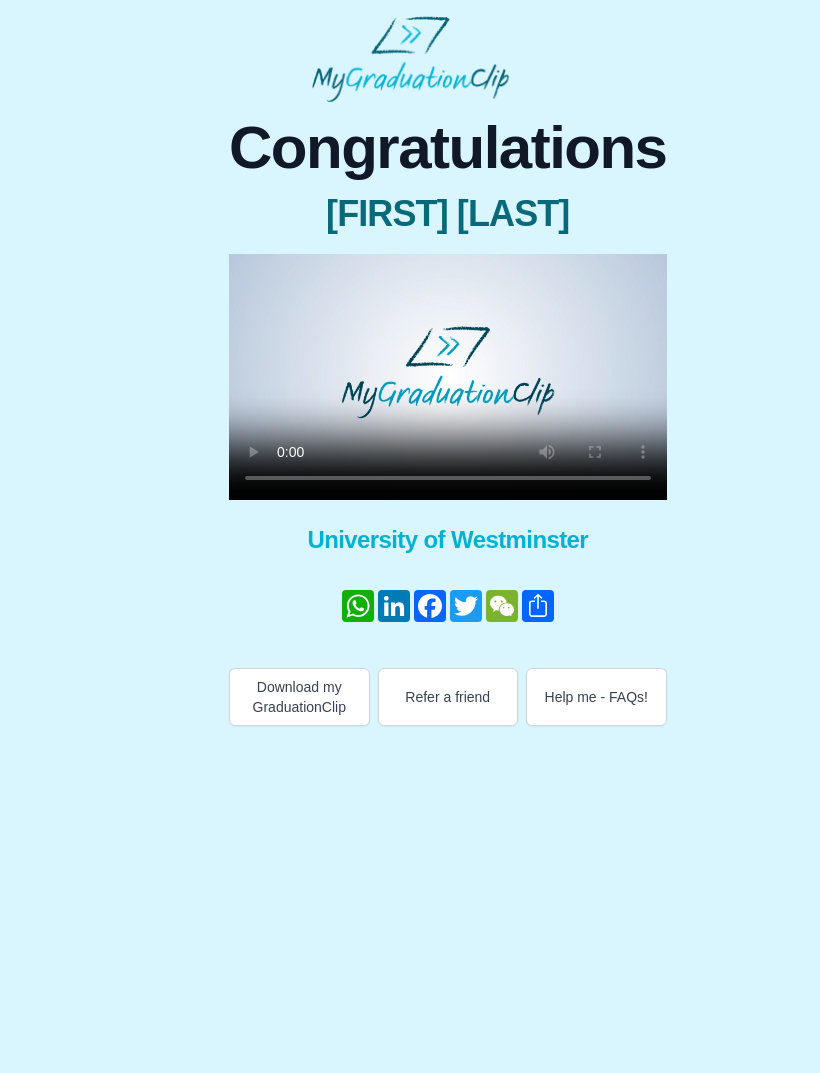 click at bounding box center (448, 377) 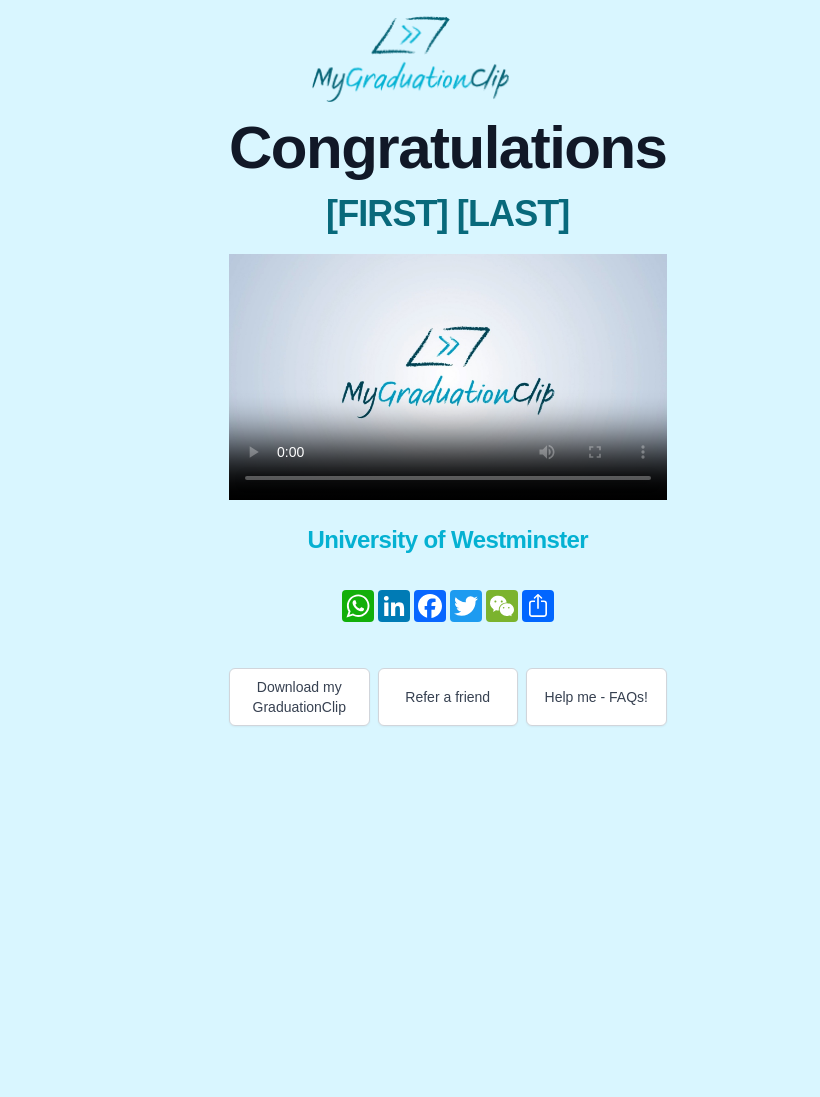 click at bounding box center (448, 377) 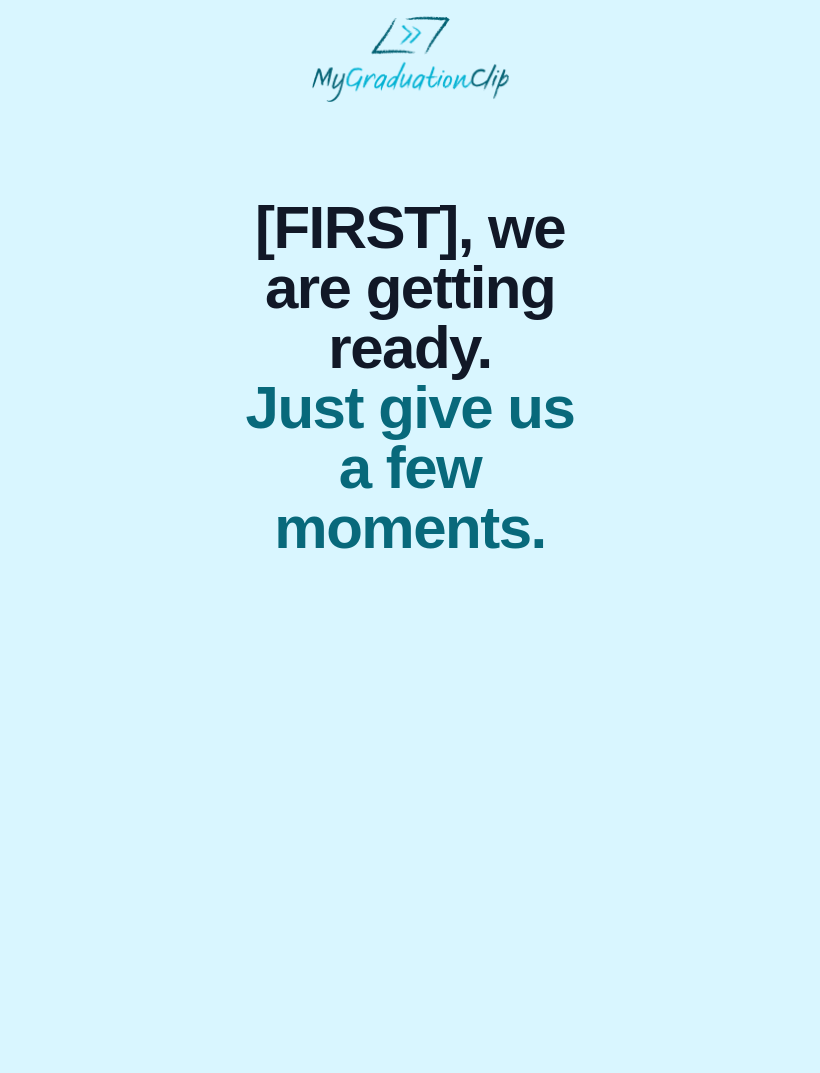 scroll, scrollTop: 0, scrollLeft: 0, axis: both 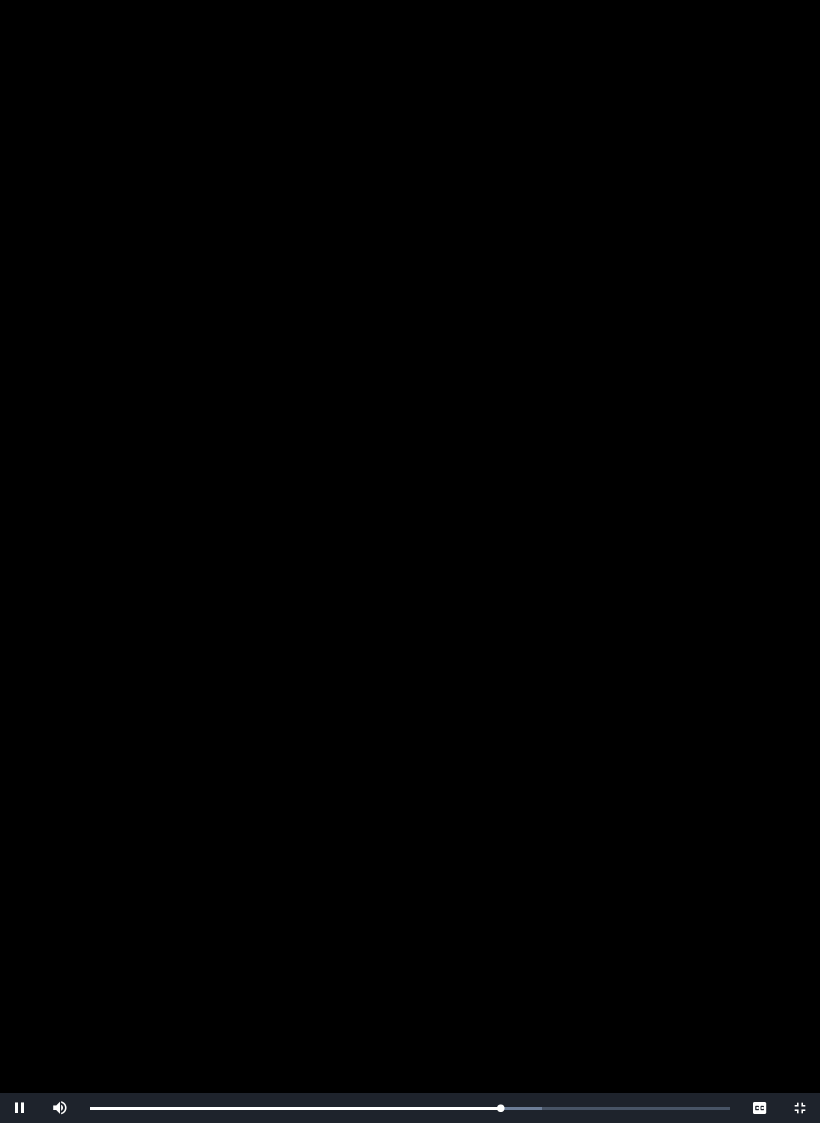 click at bounding box center [20, 1108] 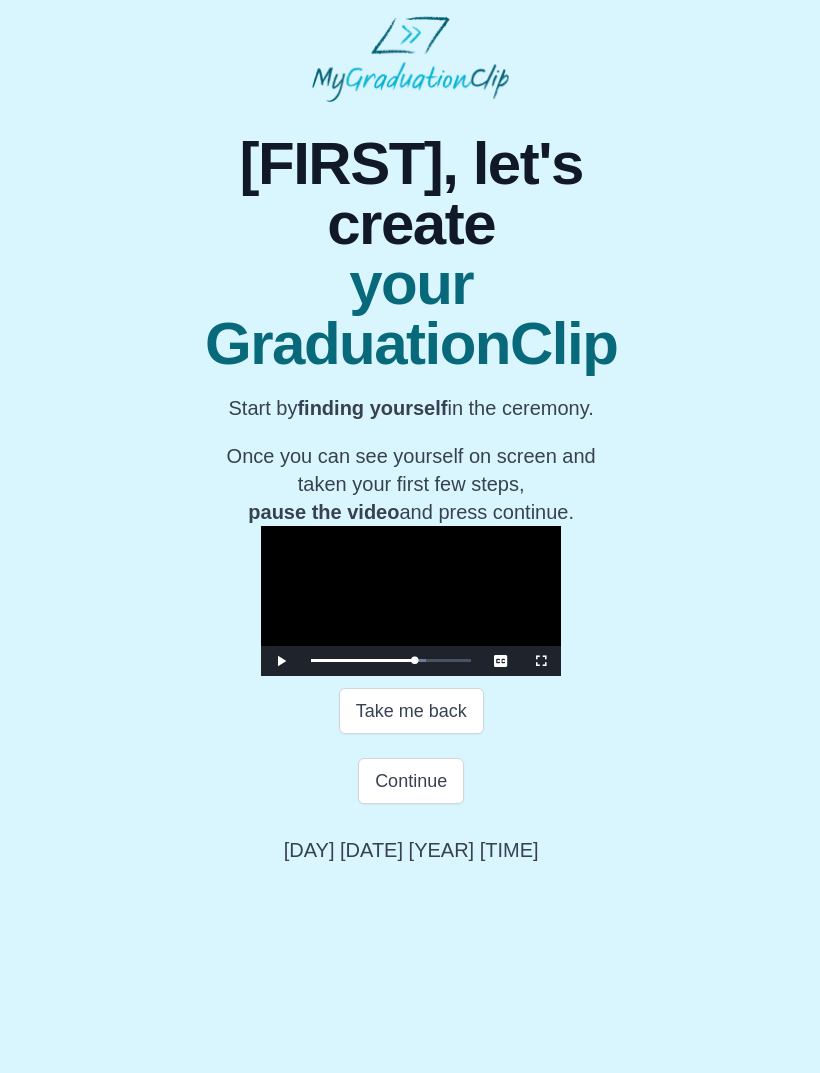 click on "Continue" at bounding box center [411, 781] 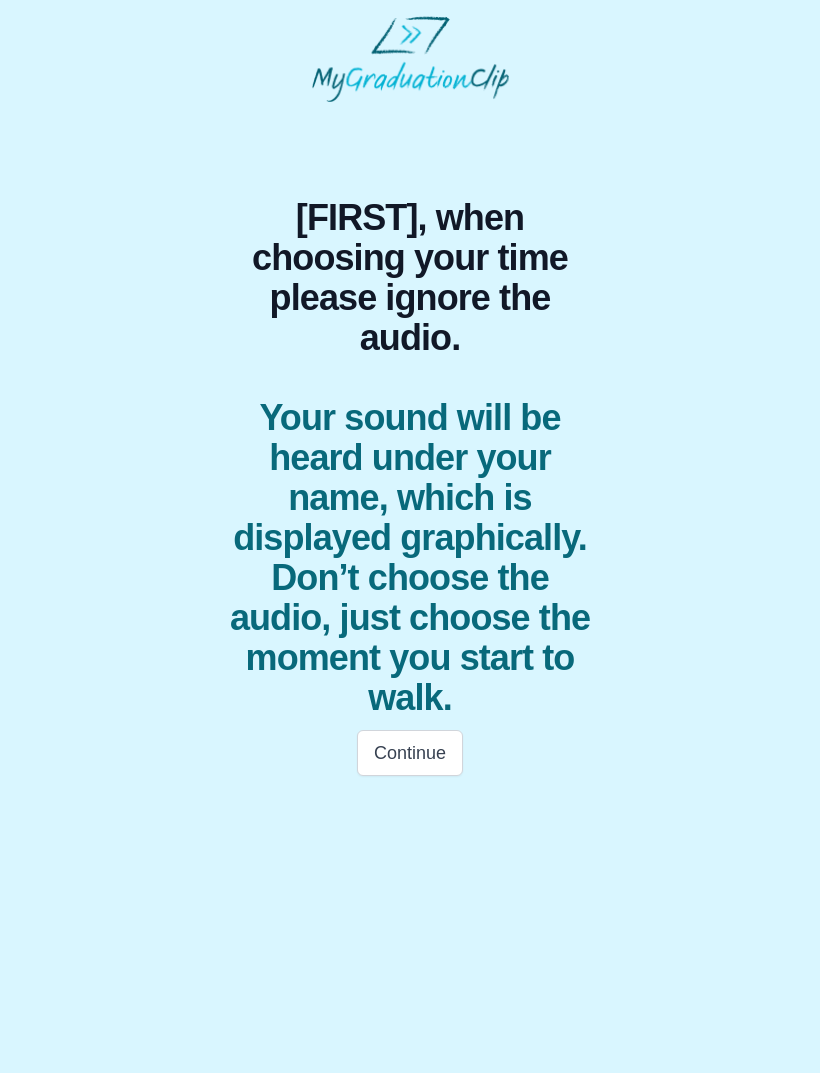 click on "Continue" at bounding box center (410, 753) 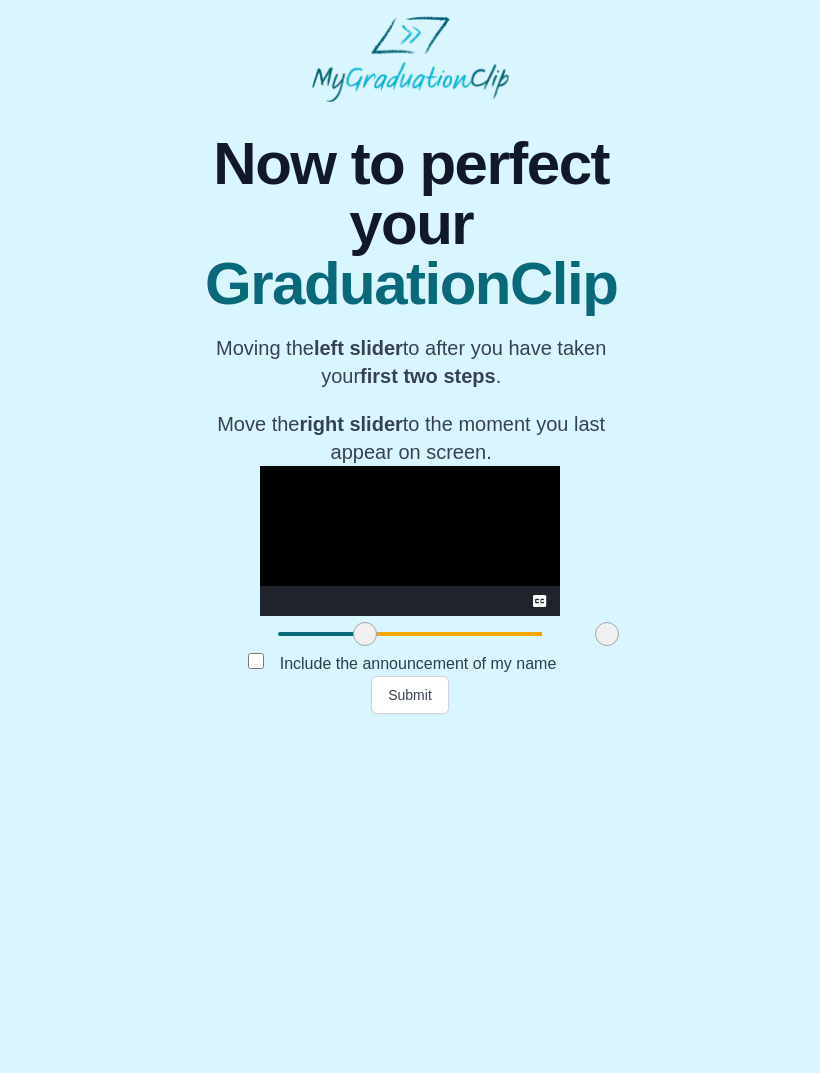 click on "Submit" at bounding box center (410, 695) 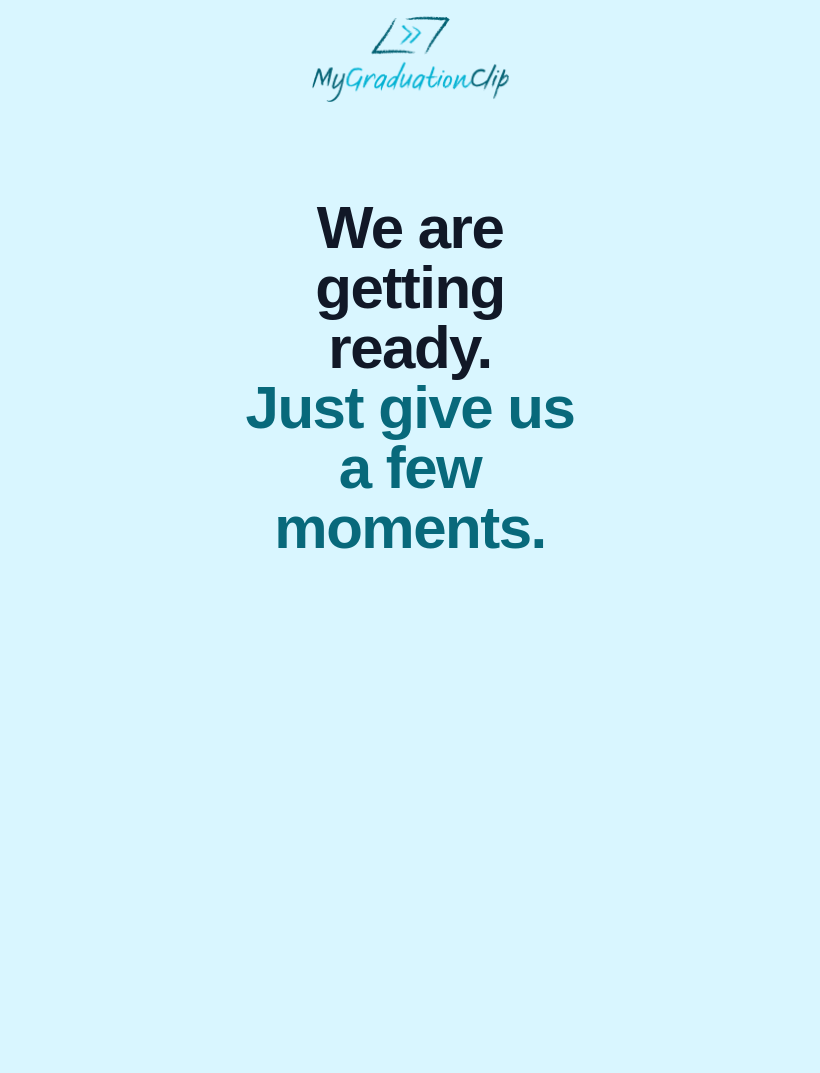 scroll, scrollTop: 0, scrollLeft: 0, axis: both 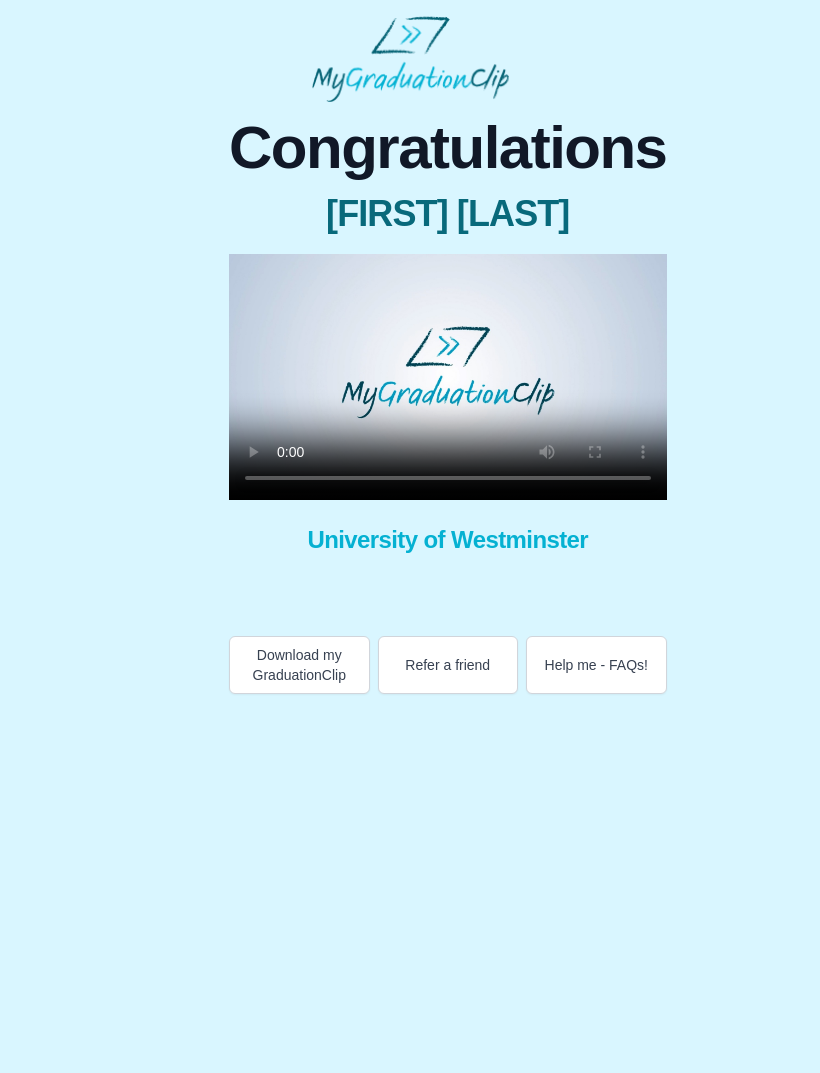 click at bounding box center [448, 377] 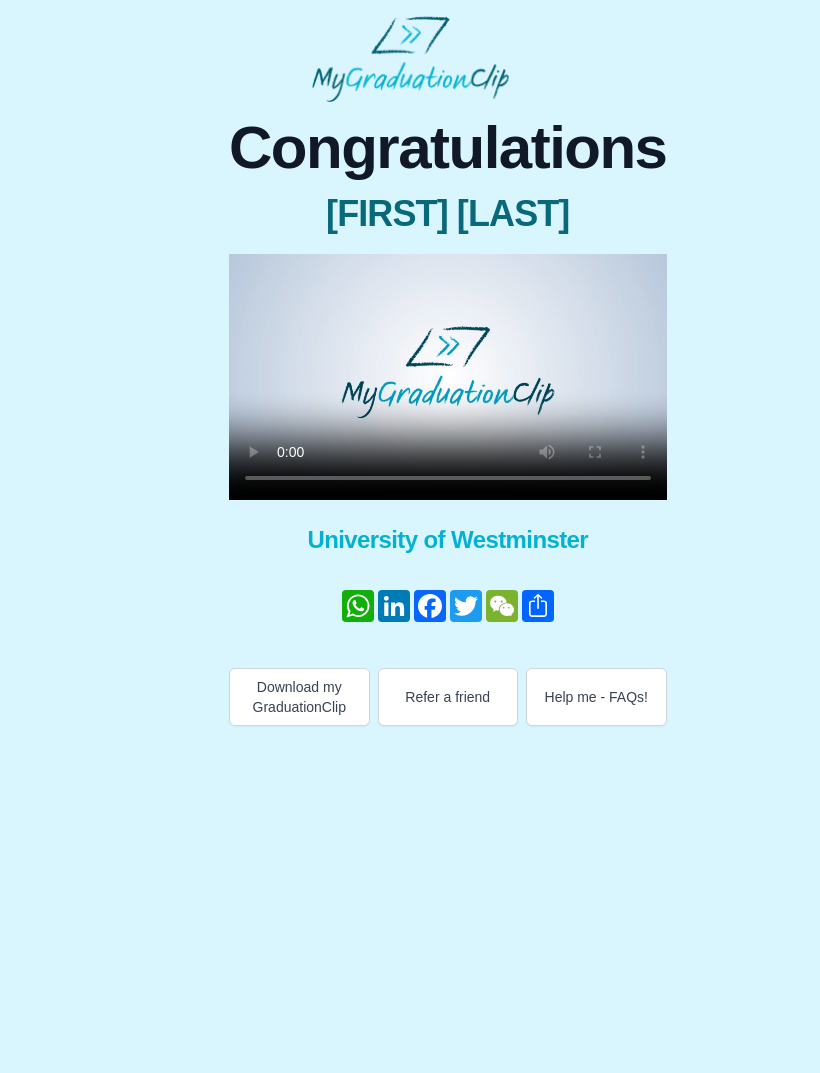 click at bounding box center (448, 377) 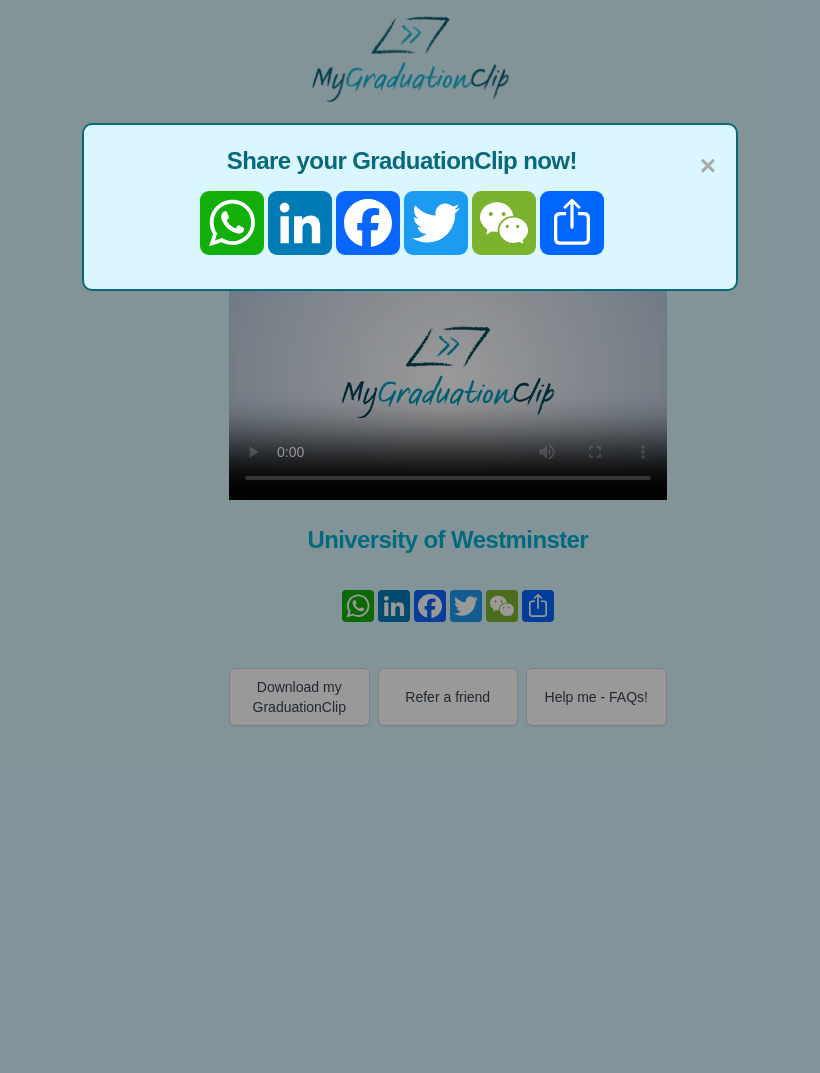 click on "×" at bounding box center (708, 166) 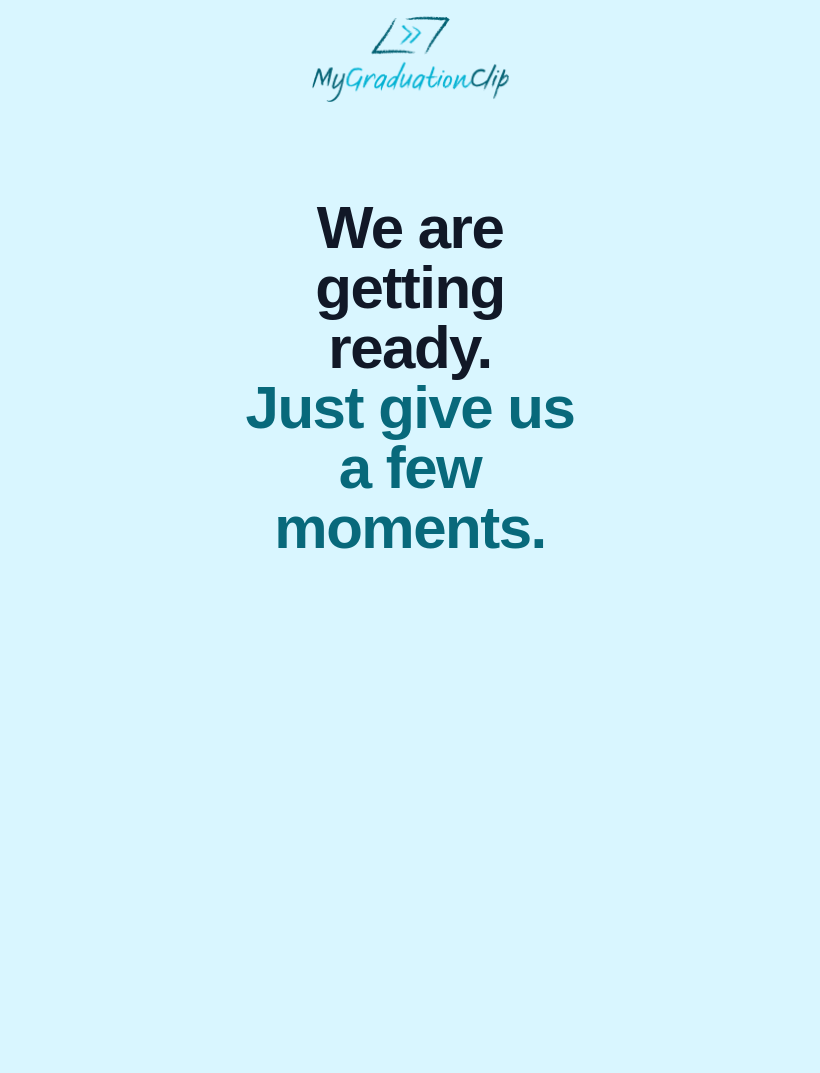 scroll, scrollTop: 0, scrollLeft: 0, axis: both 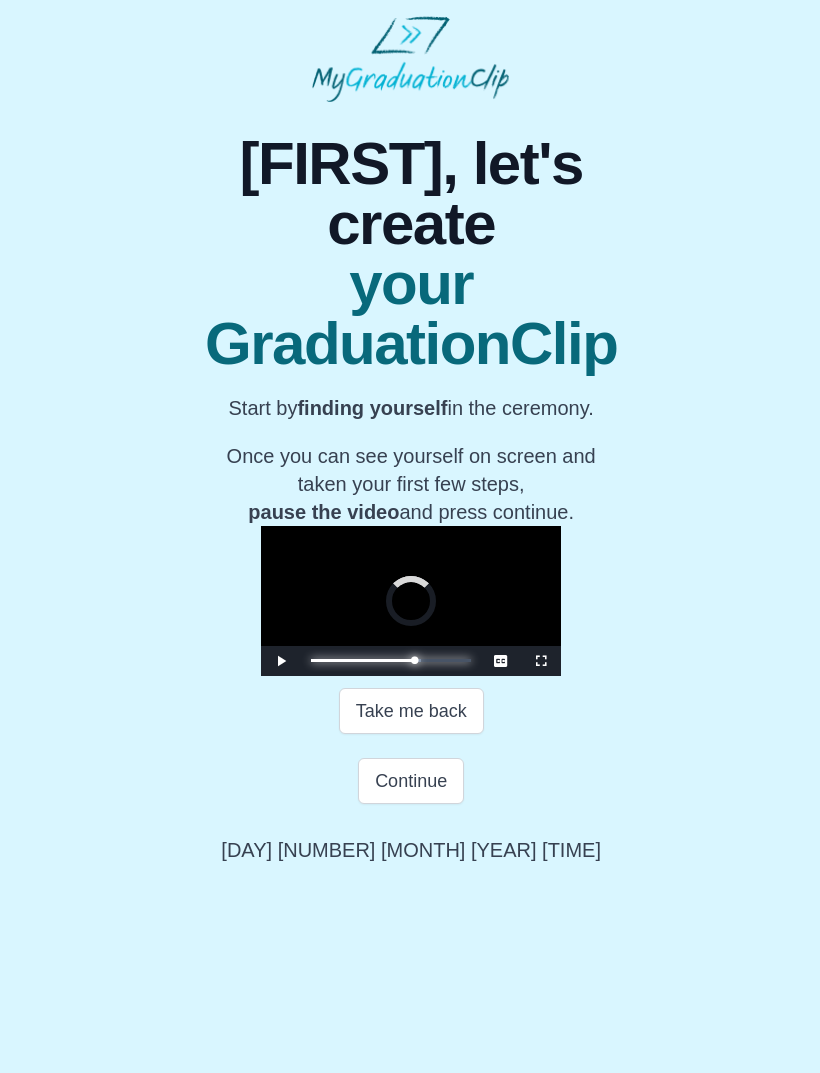 click on "0:43:44 Progress : 0%" at bounding box center (362, 660) 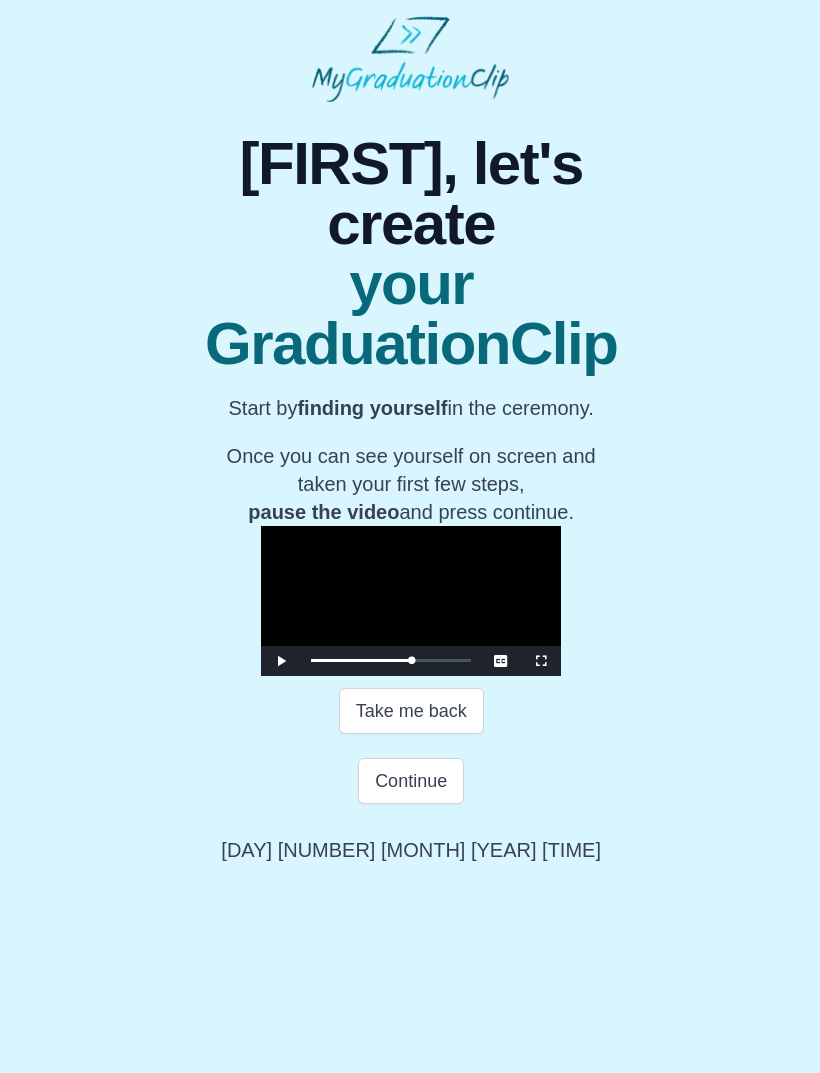 click at bounding box center (281, 661) 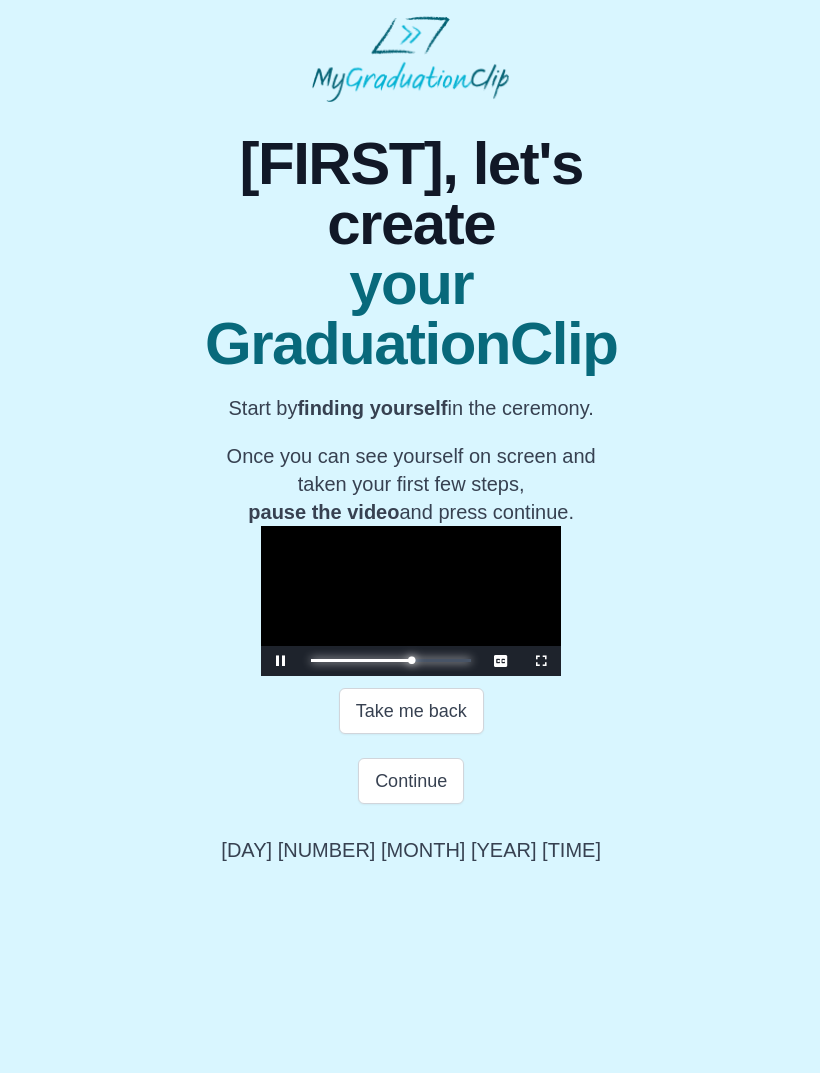 click on "0:42:32 Progress : 0%" at bounding box center [361, 660] 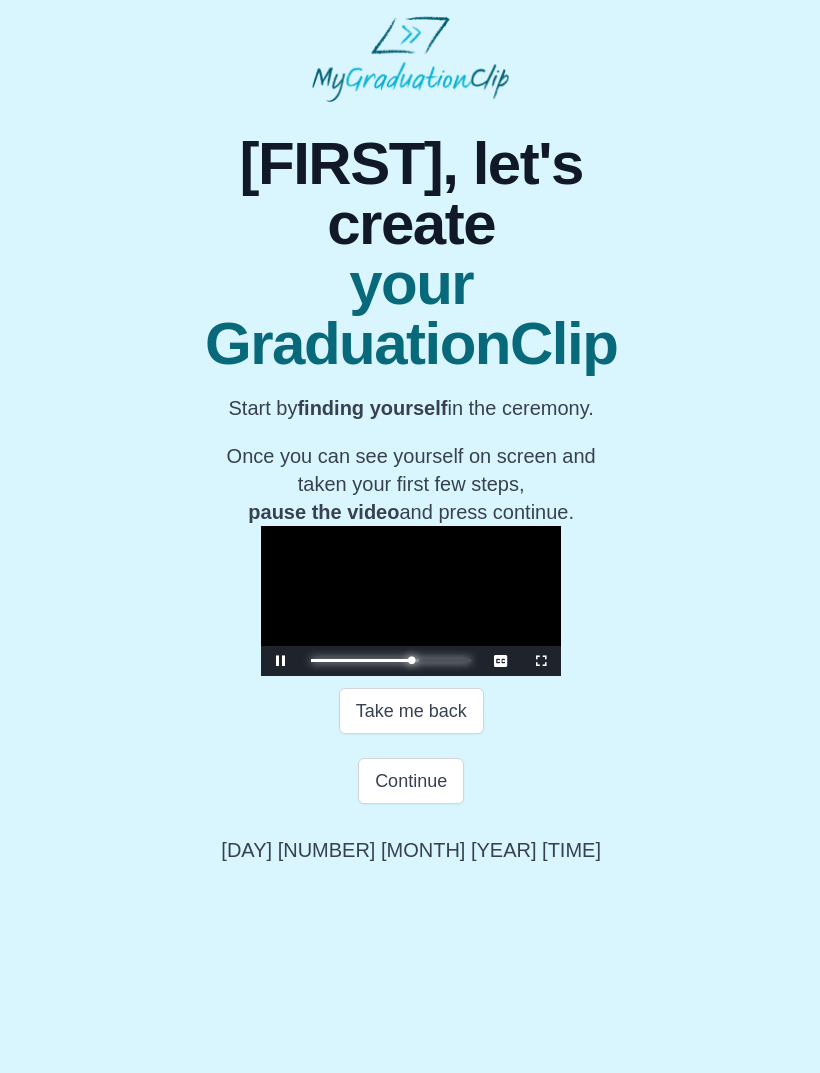 click on "0:42:46 Progress : 0%" at bounding box center (361, 660) 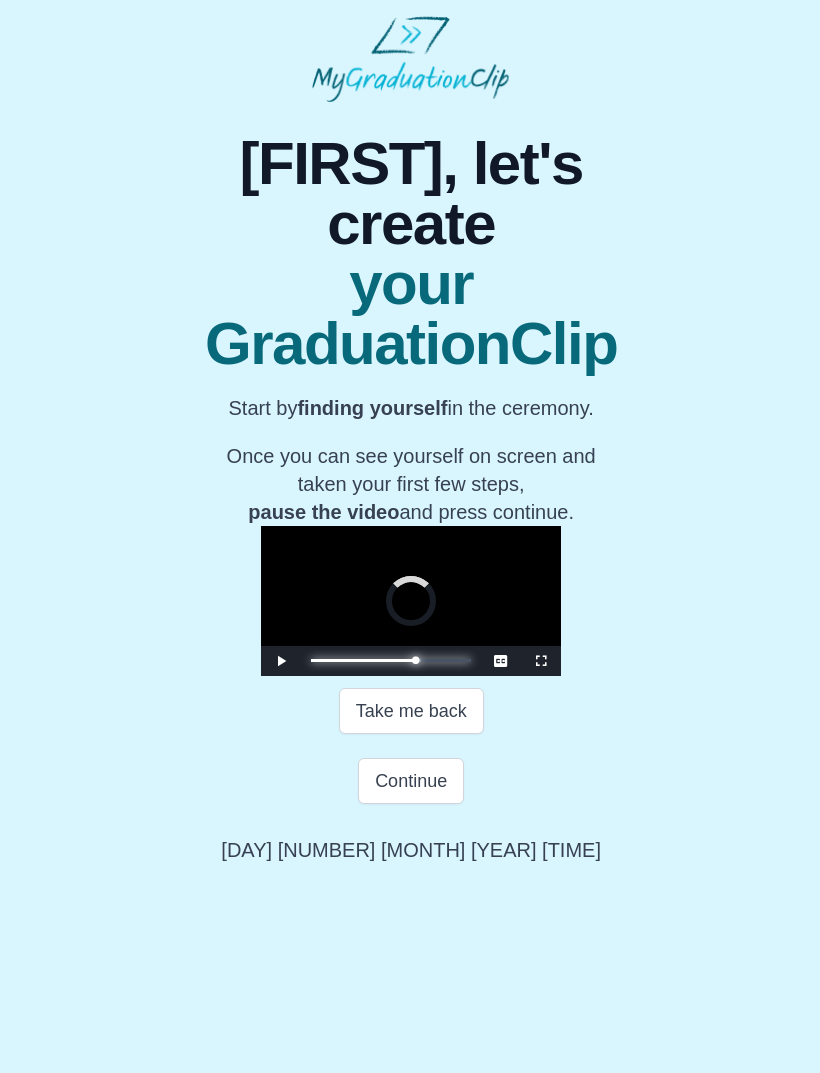 click on "0:44:16 Progress : 0%" at bounding box center (363, 660) 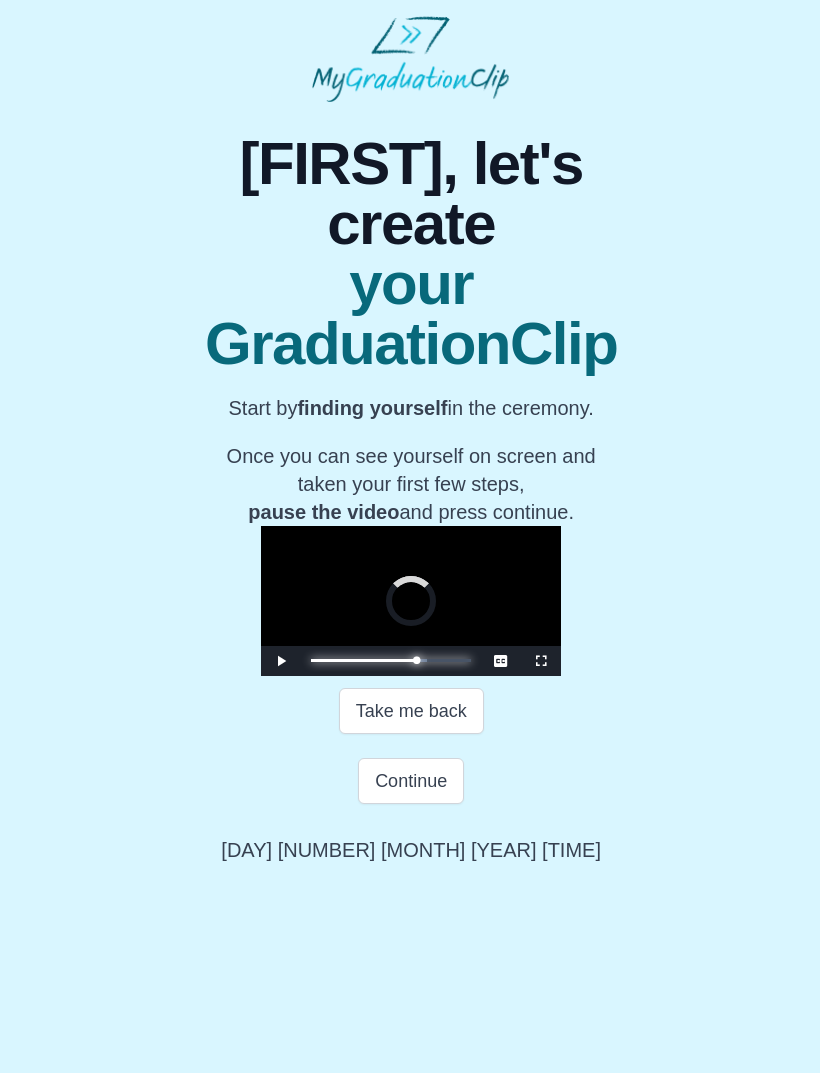 click on "0:44:31 Progress : 0%" at bounding box center (363, 660) 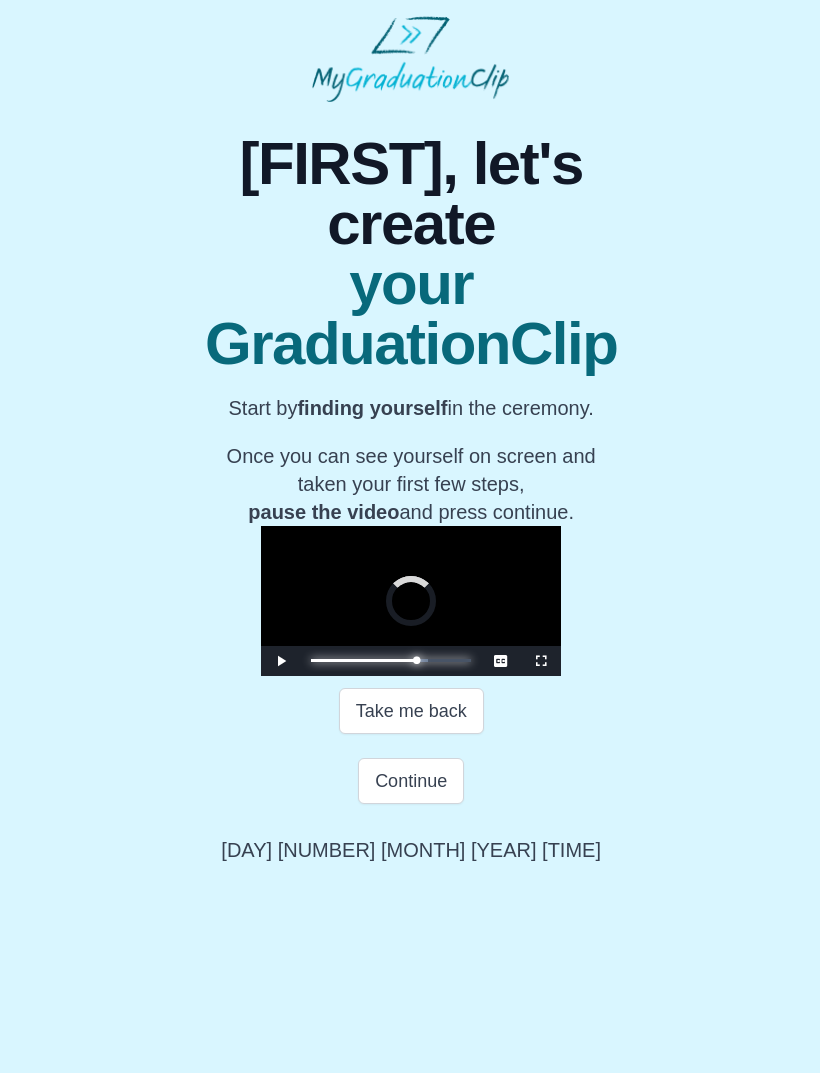 click on "0:46:32 Progress : 0%" at bounding box center (364, 660) 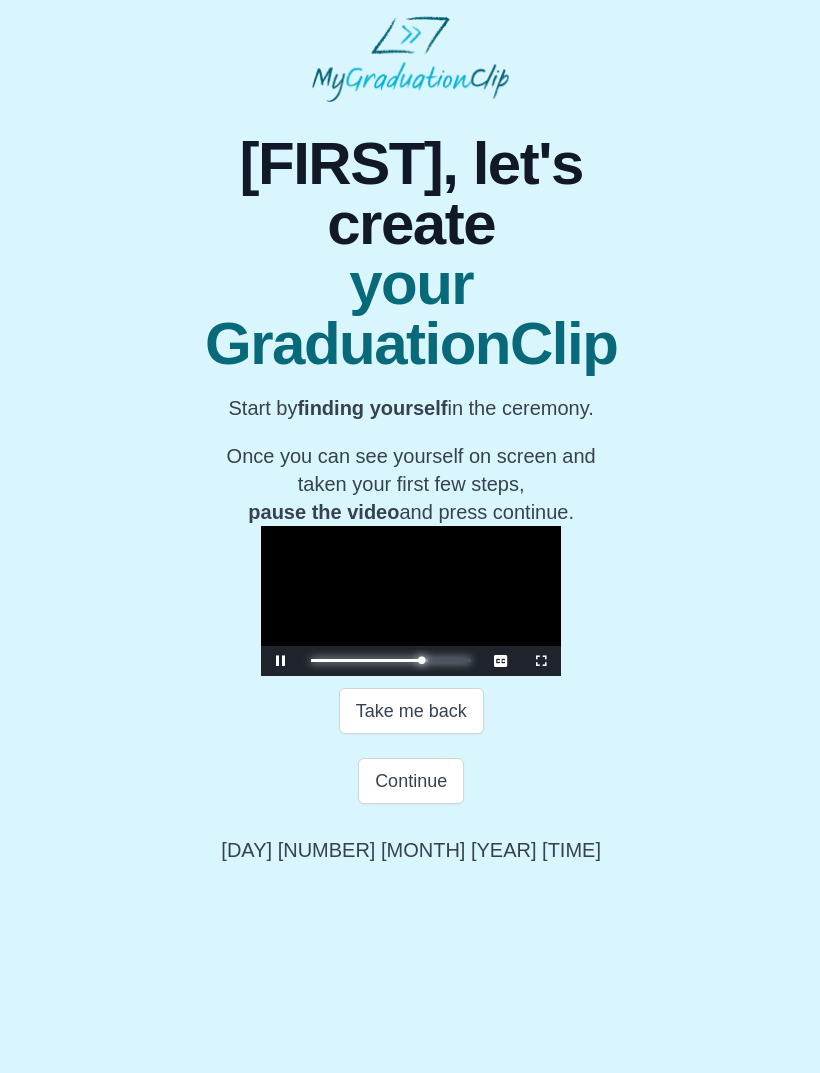 click on "0:46:47 Progress : 0%" at bounding box center [366, 660] 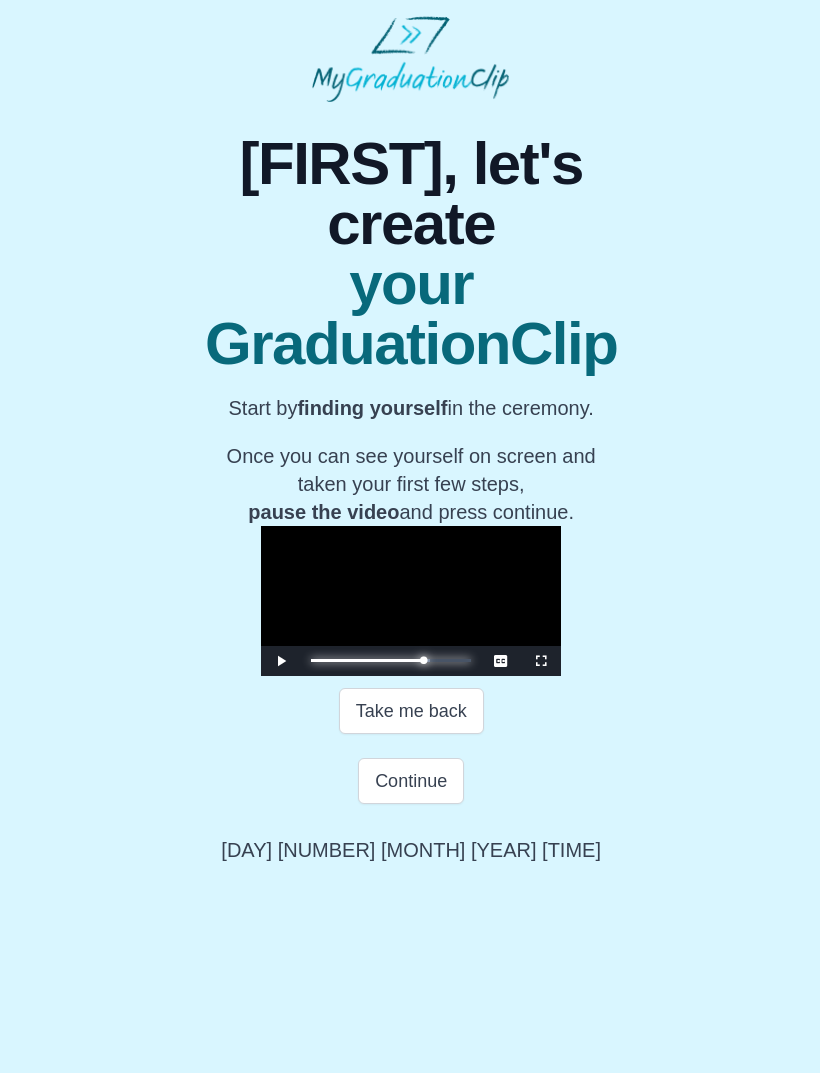 click on "0:47:32 Progress : 0%" at bounding box center [367, 660] 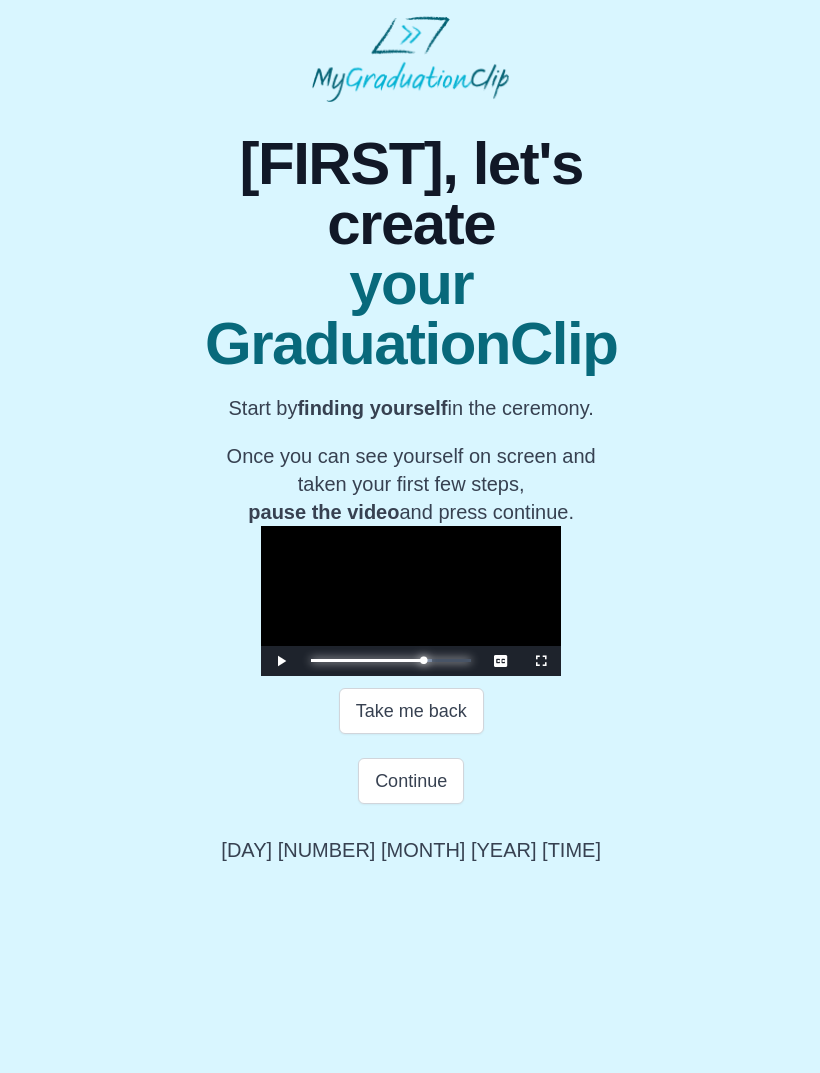 click on "0:47:32 Progress : 0%" at bounding box center (367, 660) 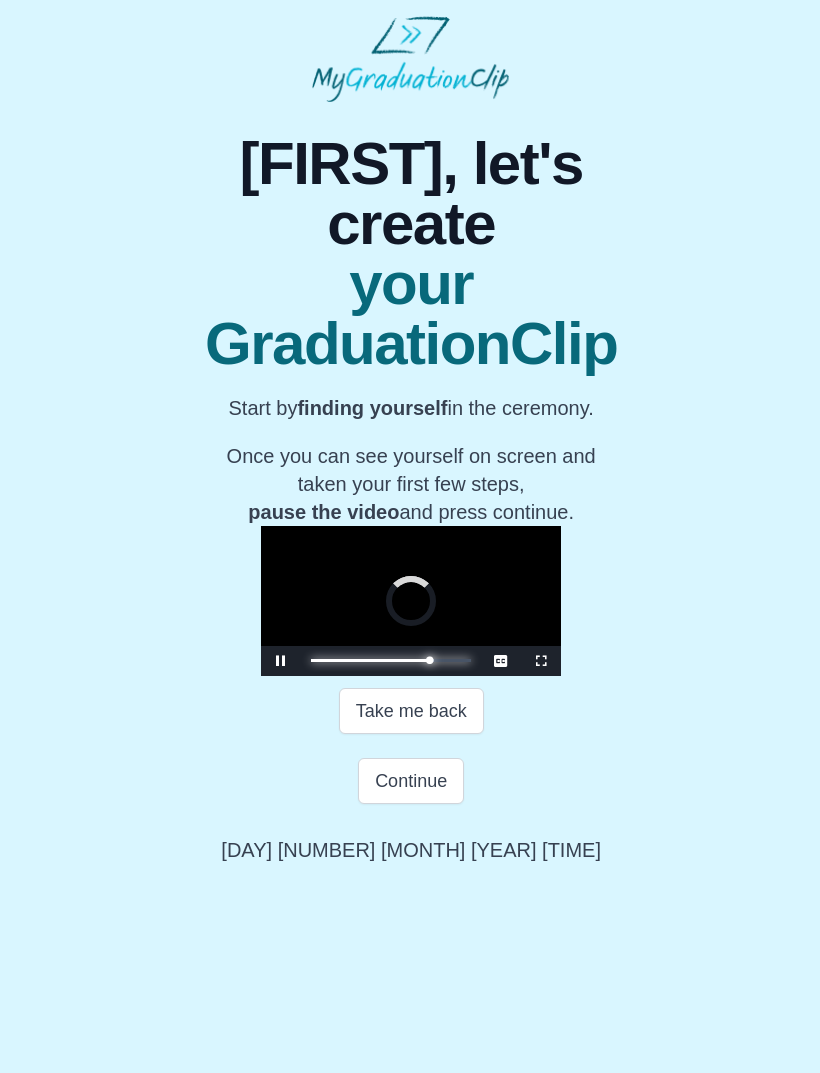 click on "0:50:03 Progress : 0%" at bounding box center [370, 660] 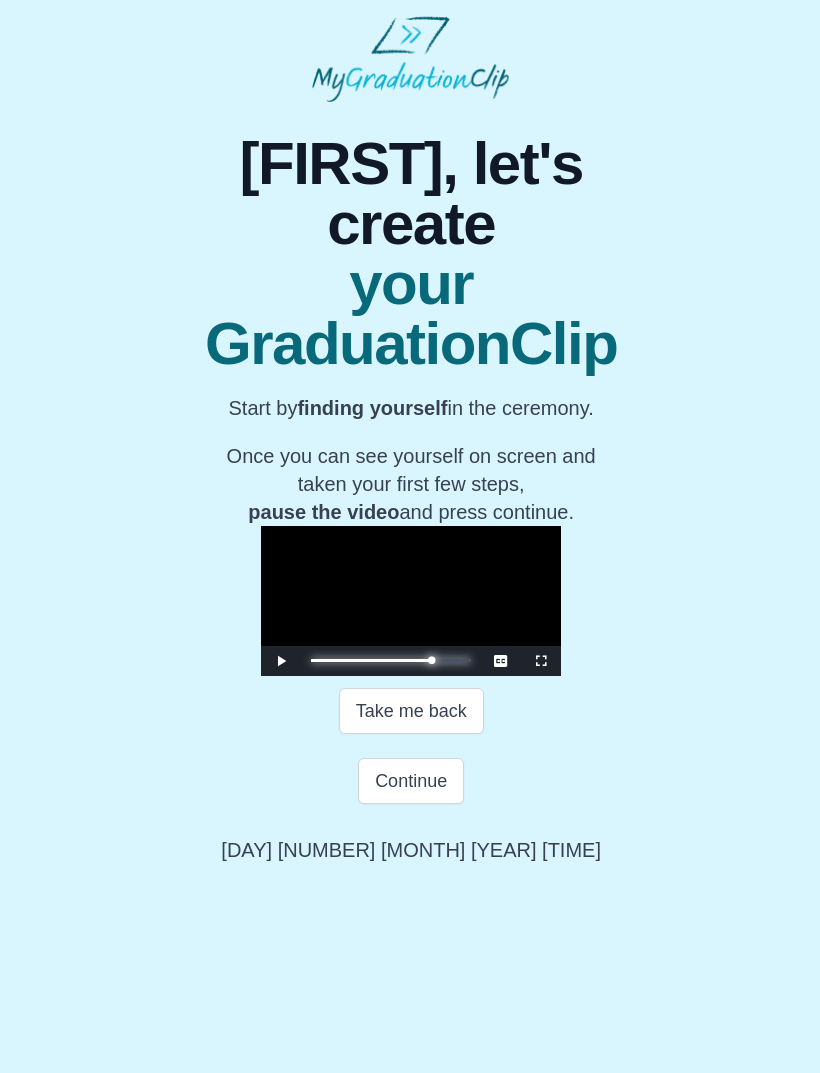 click on "0:51:03 Progress : 0%" at bounding box center (371, 660) 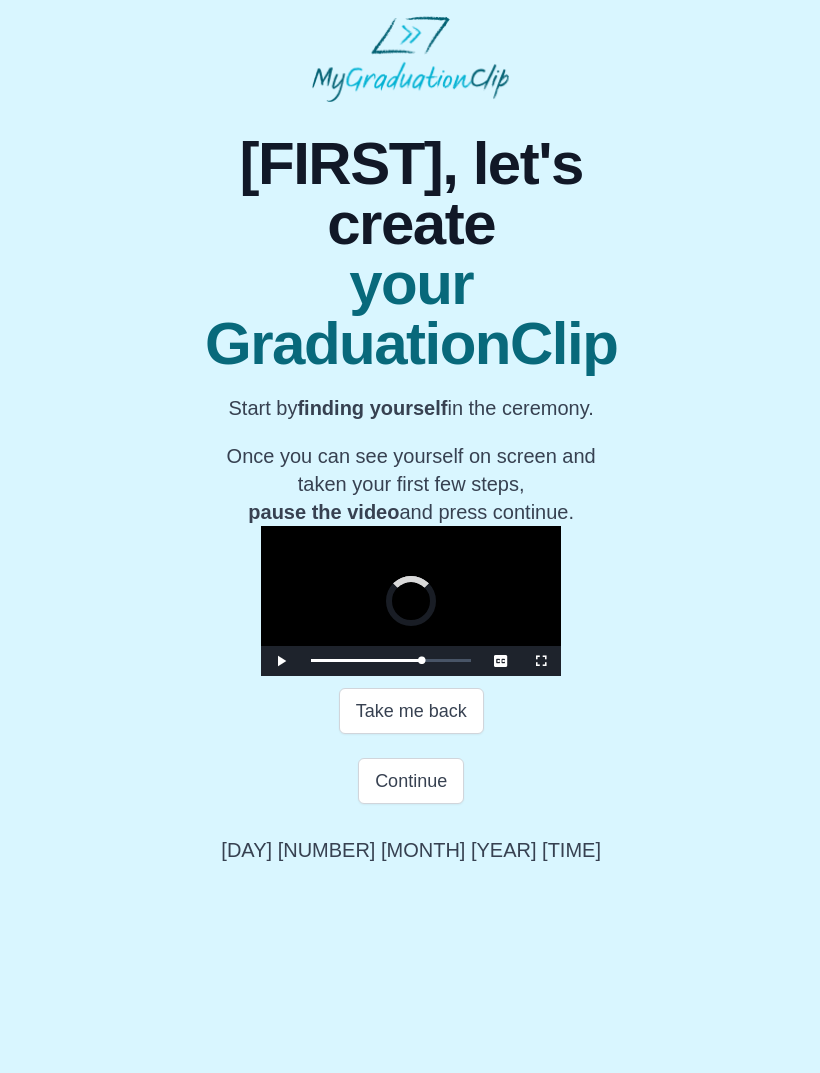 click on "Take me back" at bounding box center [411, 711] 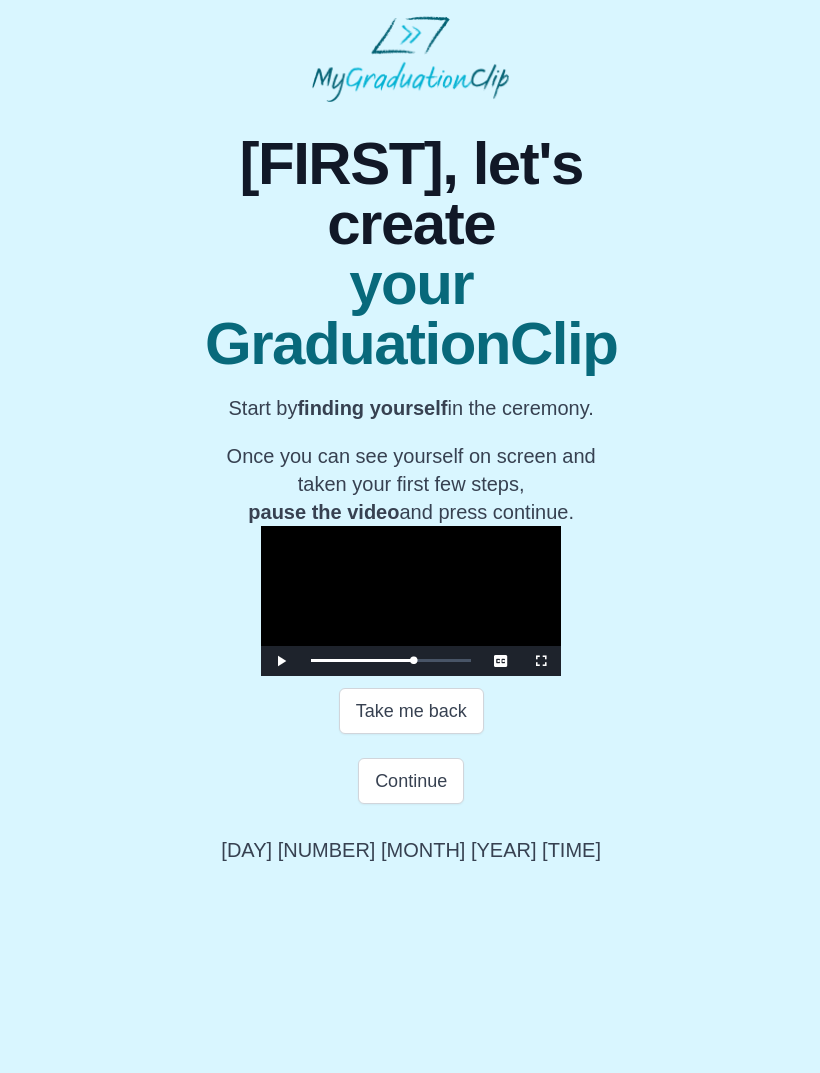 click on "Take me back" at bounding box center (411, 711) 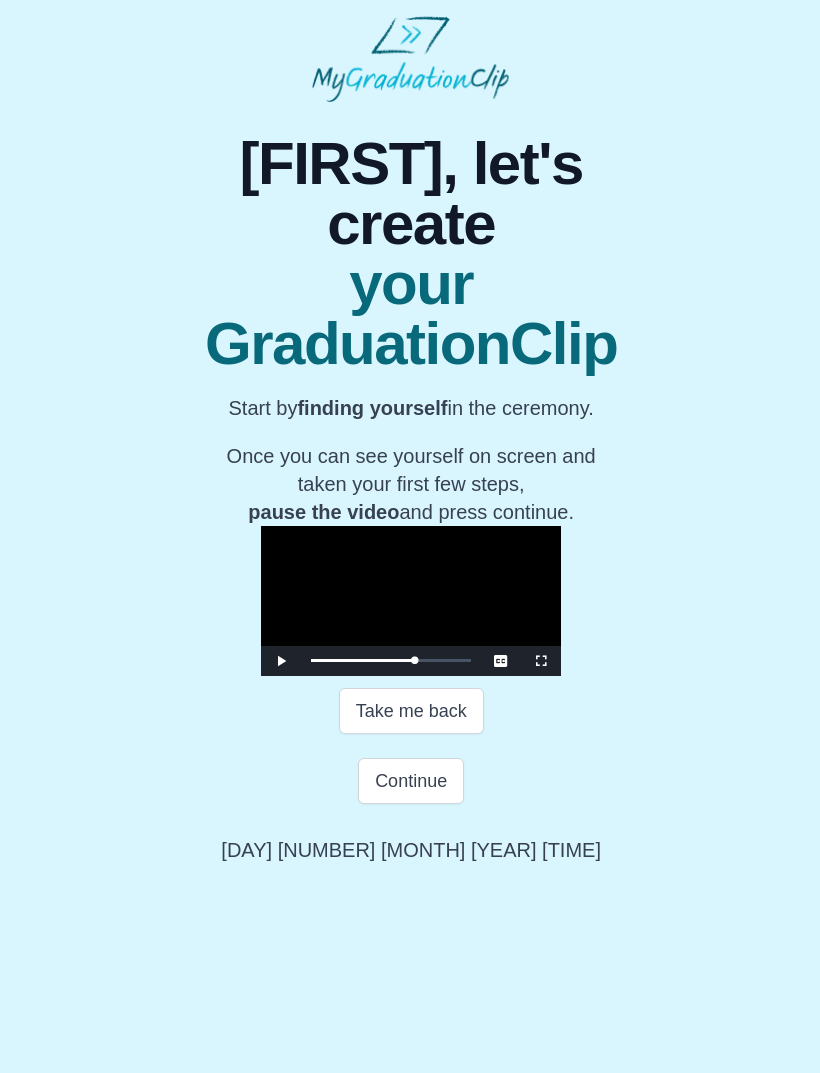 click on "Continue" at bounding box center (411, 781) 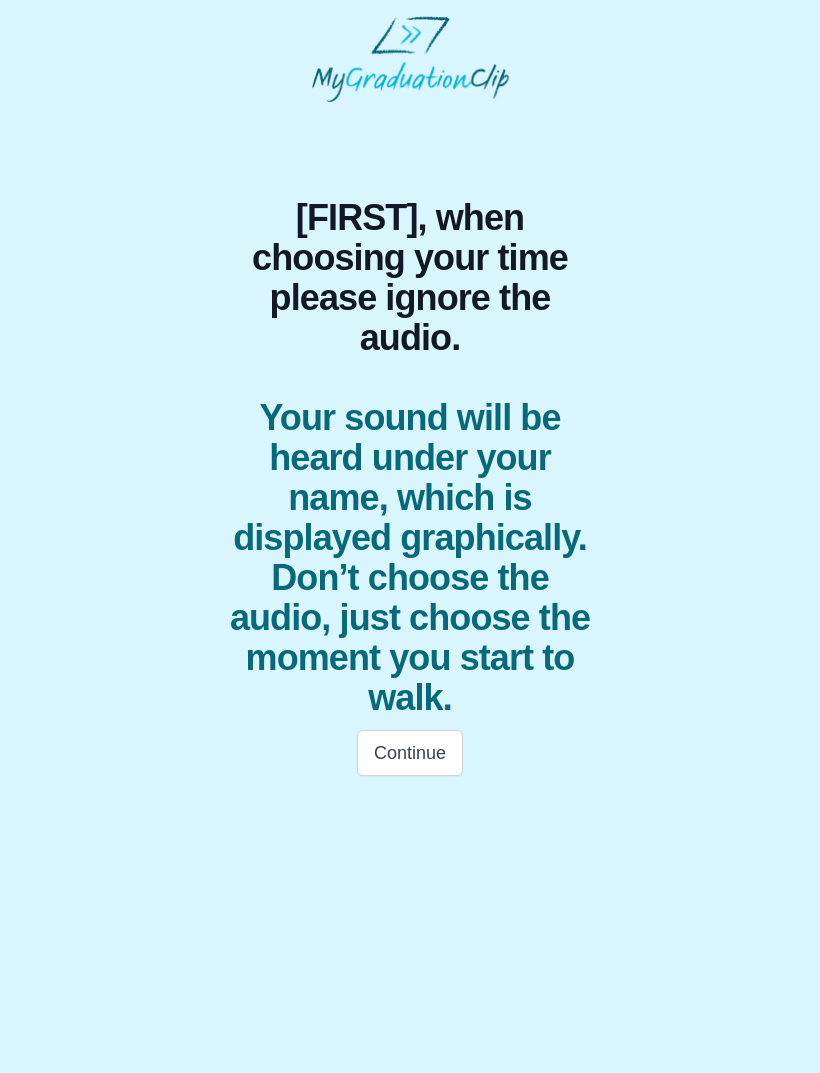 click on "Continue" at bounding box center [410, 753] 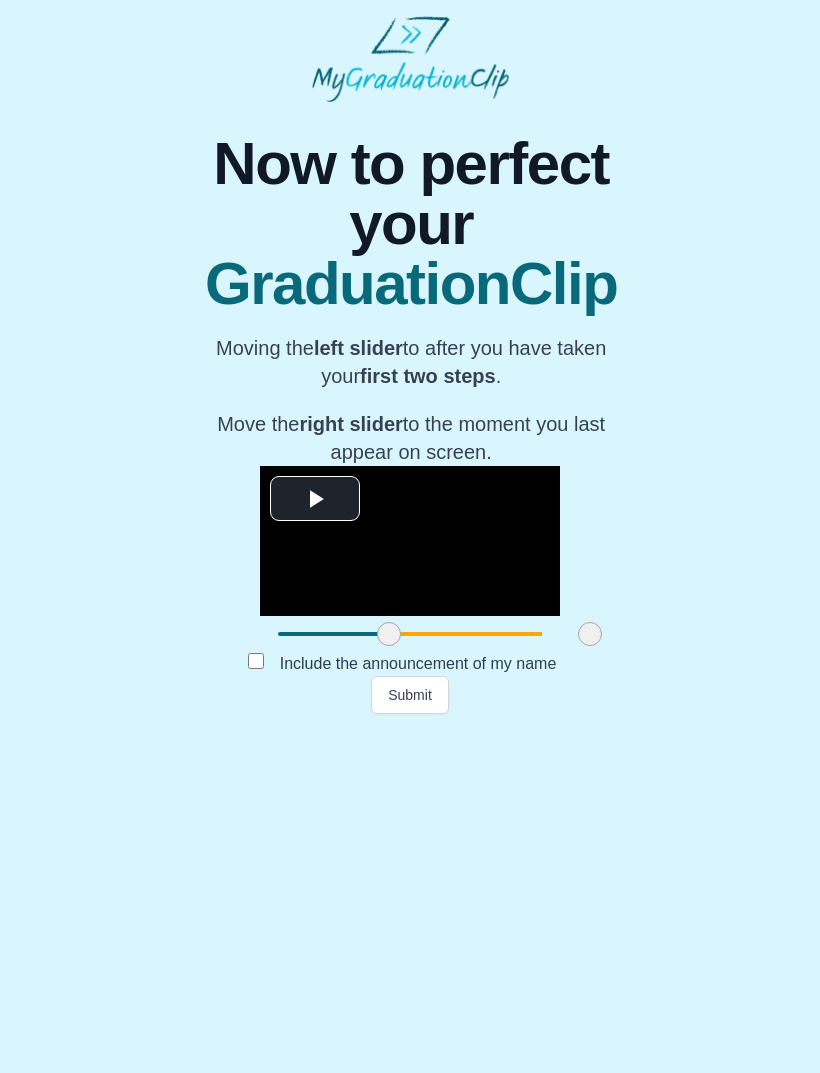 click on "Submit" at bounding box center (410, 695) 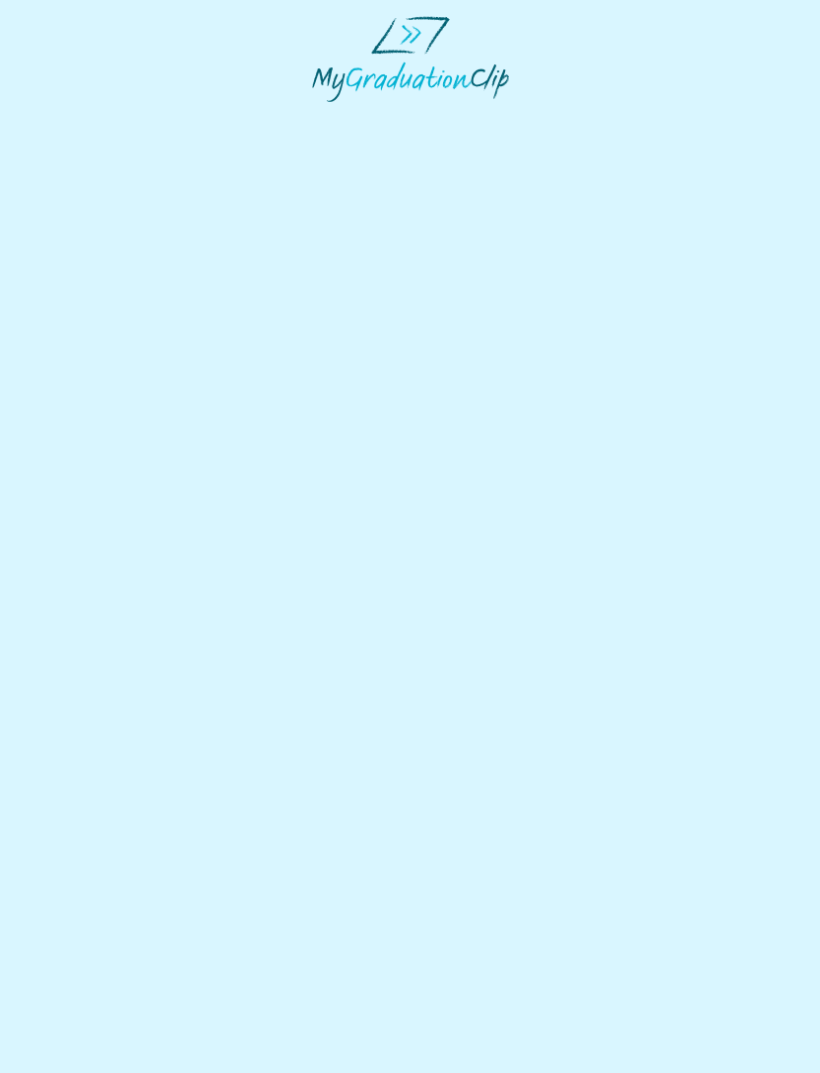 scroll, scrollTop: 0, scrollLeft: 0, axis: both 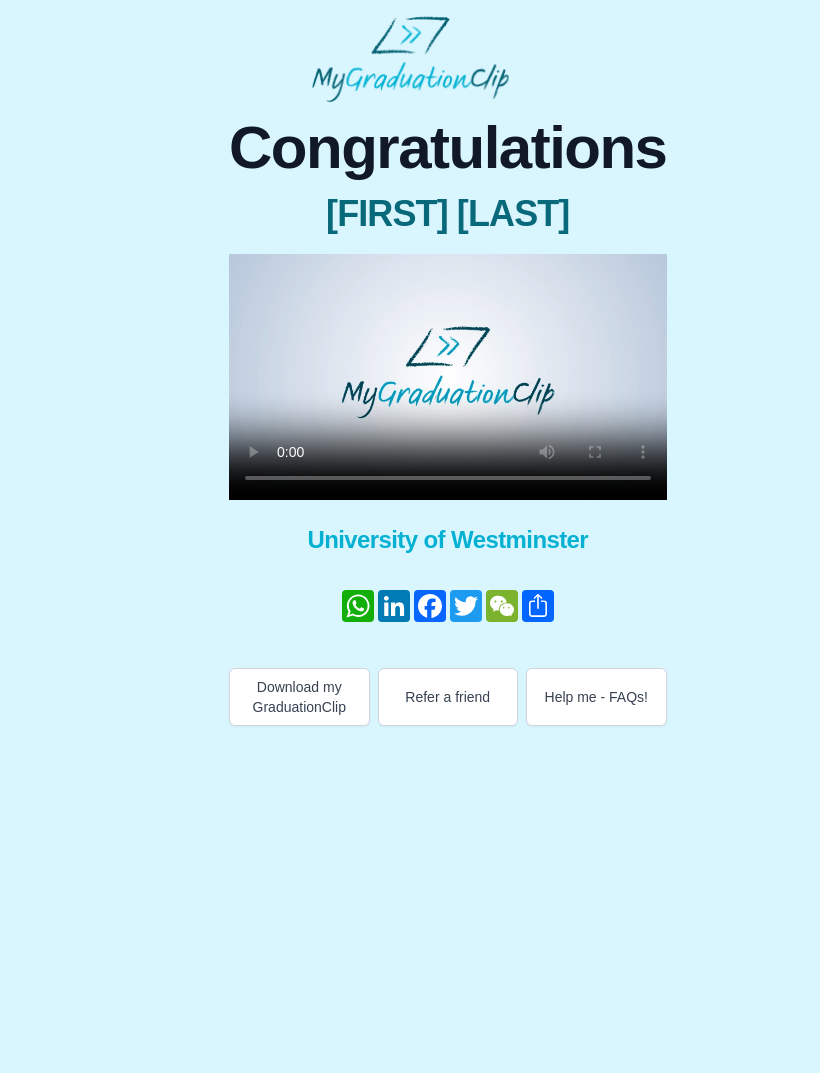 click at bounding box center (448, 377) 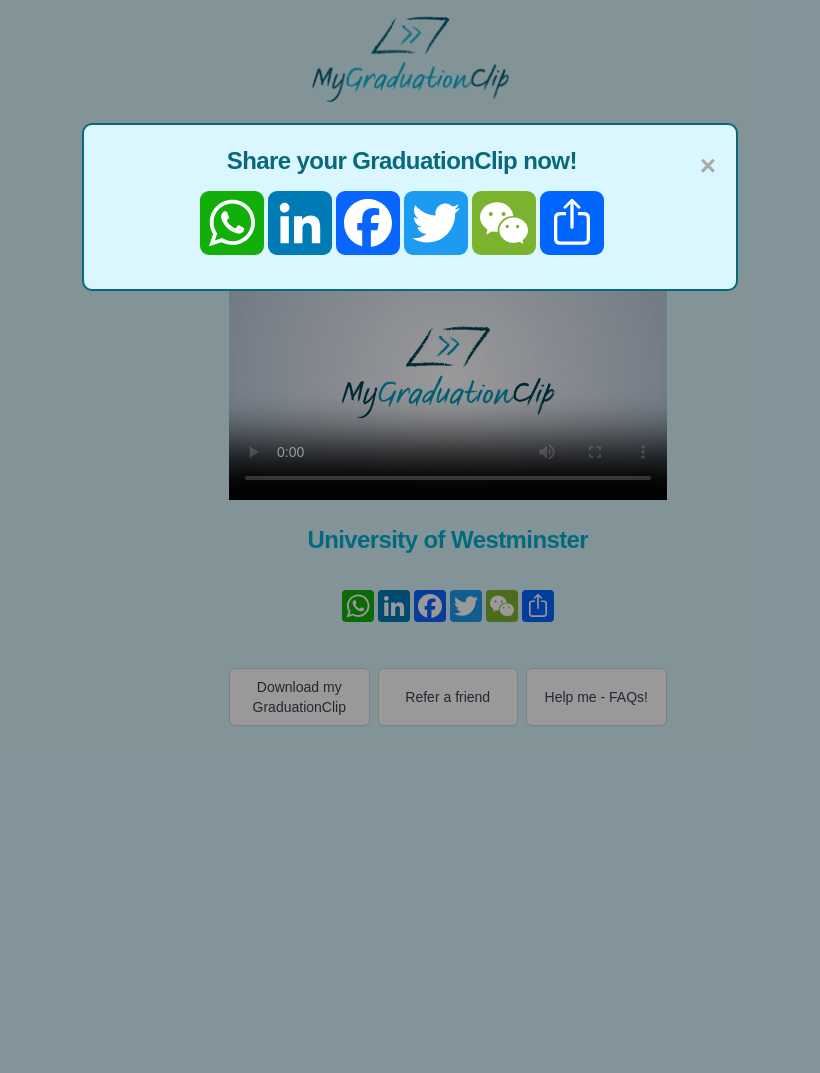 click on "Share" at bounding box center [572, 223] 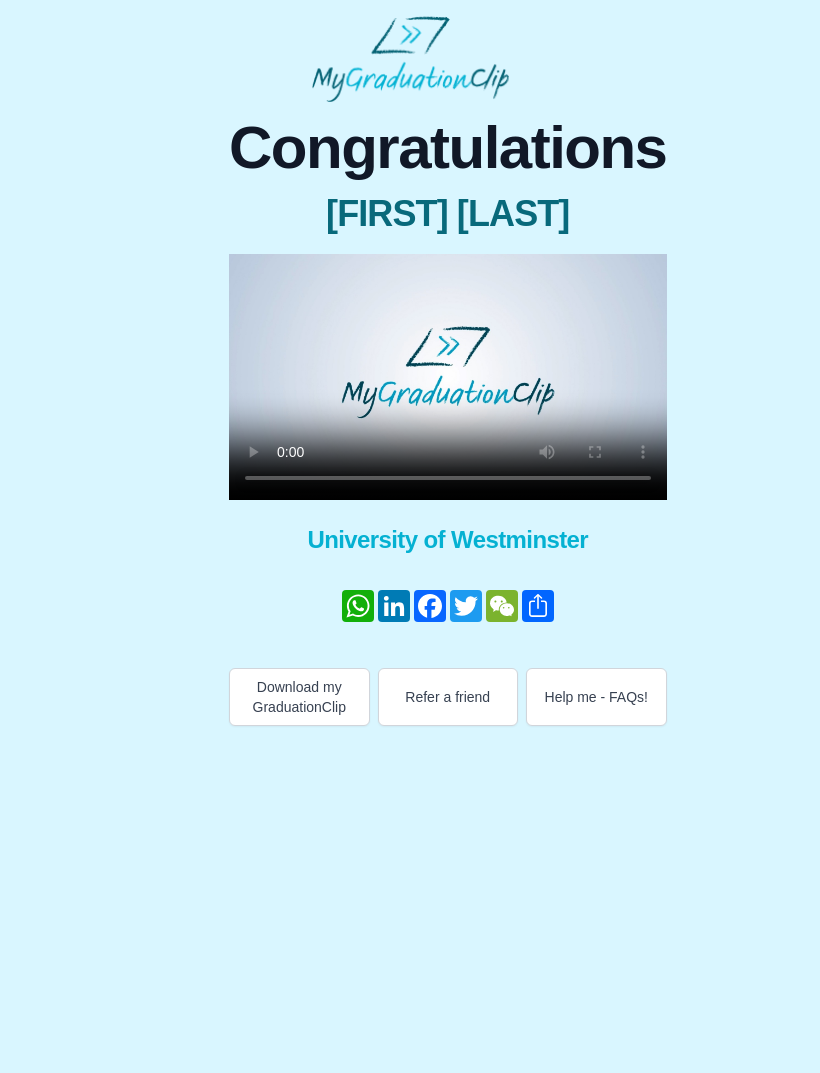click on "Download my GraduationClip" at bounding box center [299, 697] 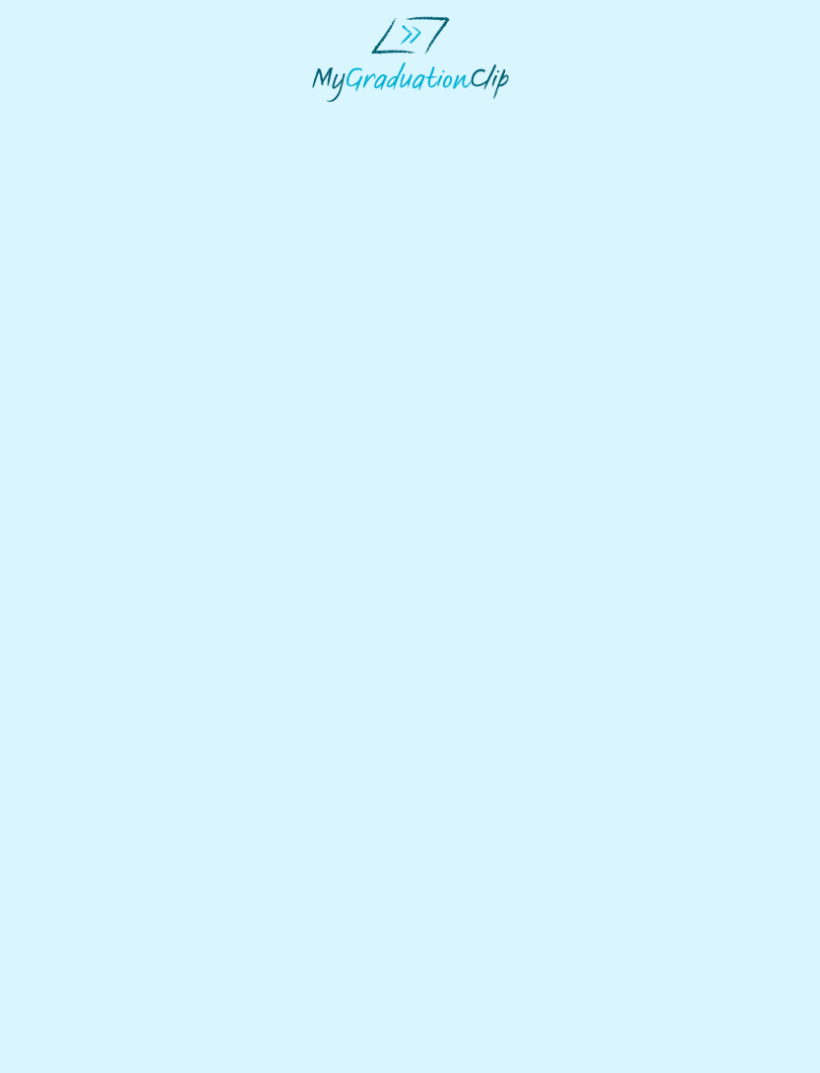 scroll, scrollTop: 0, scrollLeft: 0, axis: both 